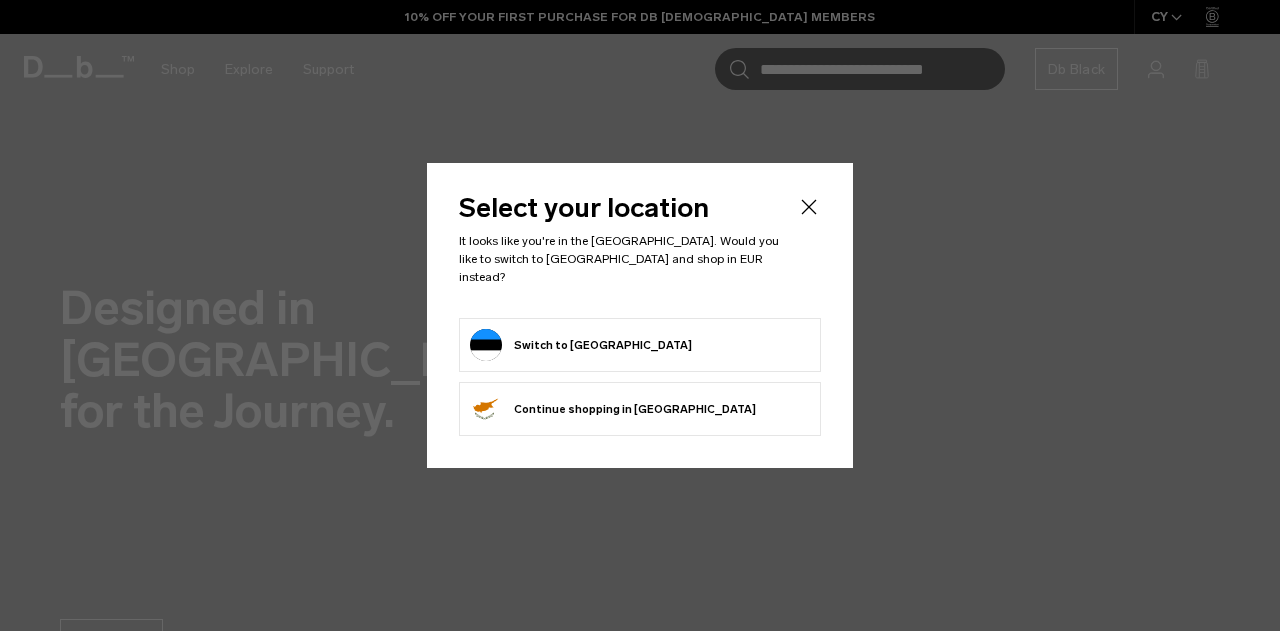 scroll, scrollTop: 0, scrollLeft: 0, axis: both 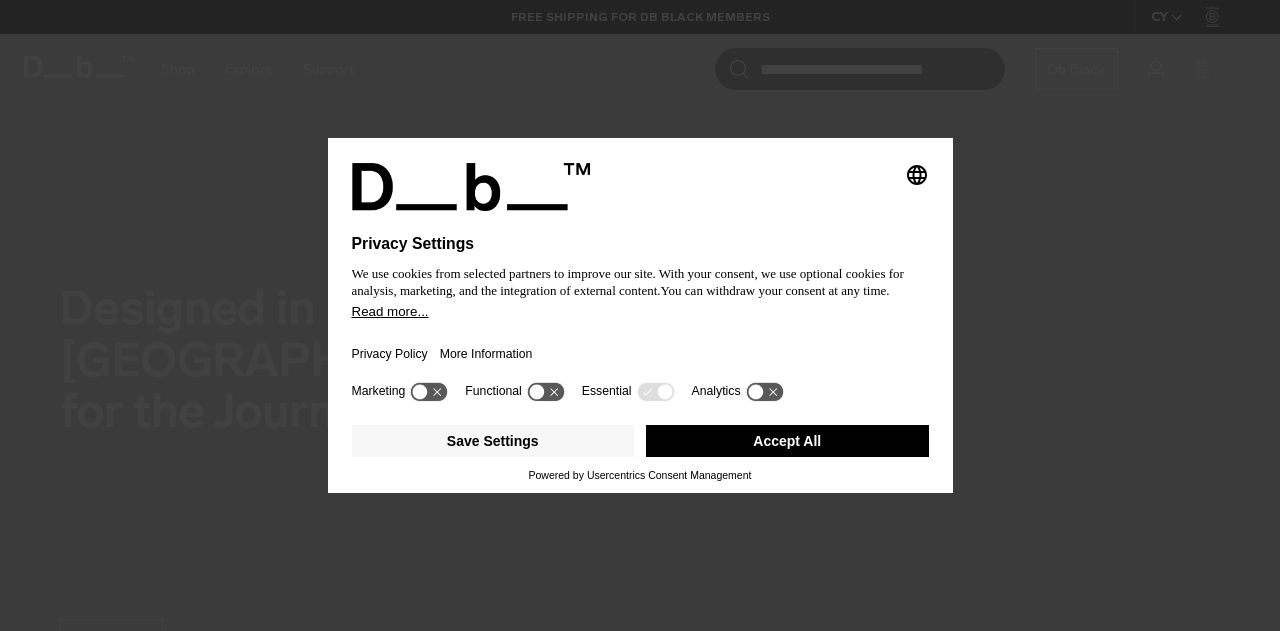 click on "Accept All" at bounding box center [787, 441] 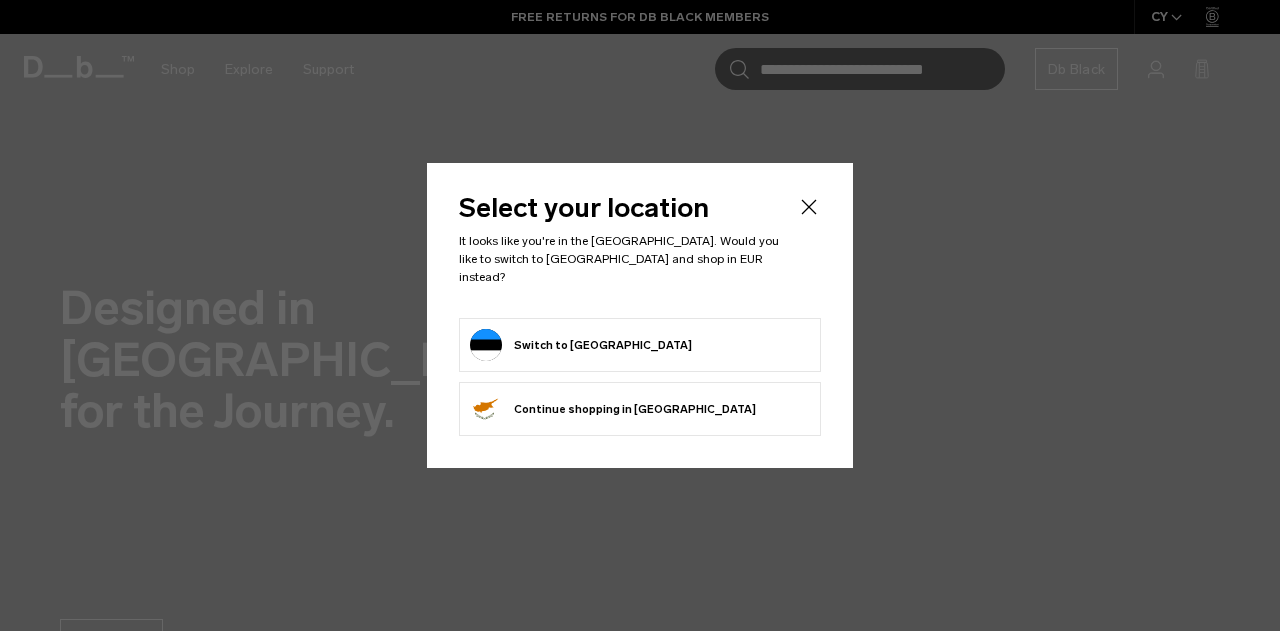 click on "Switch to Estonia" at bounding box center (581, 345) 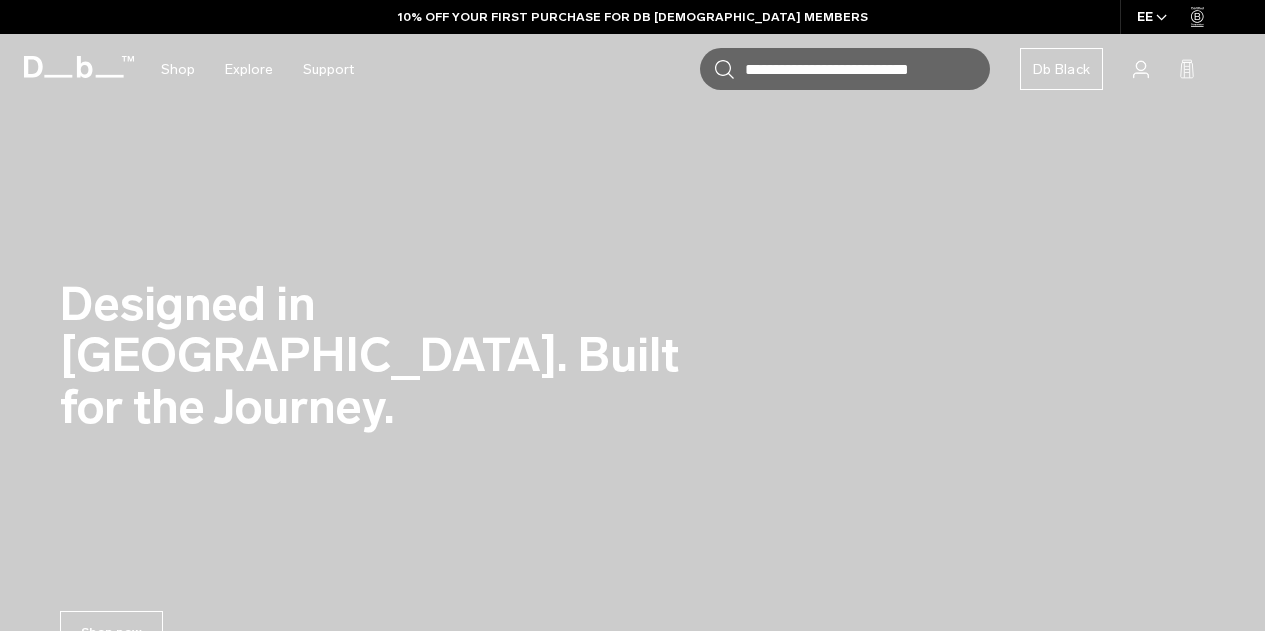 scroll, scrollTop: 0, scrollLeft: 0, axis: both 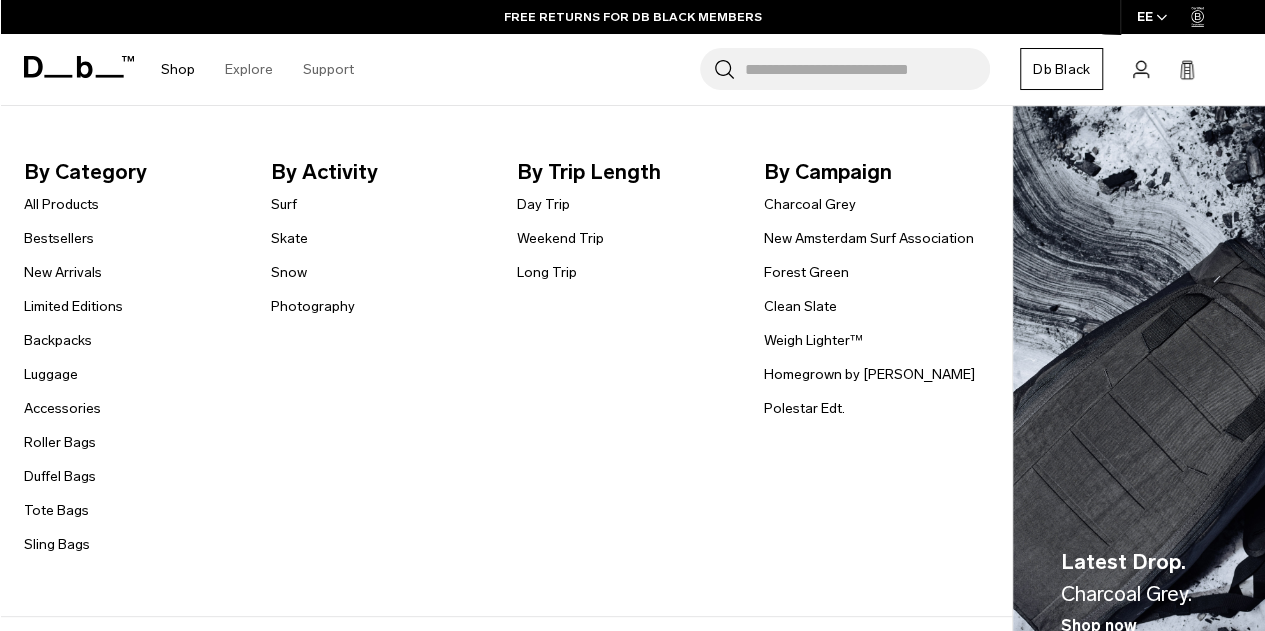 click on "Shop" at bounding box center (178, 69) 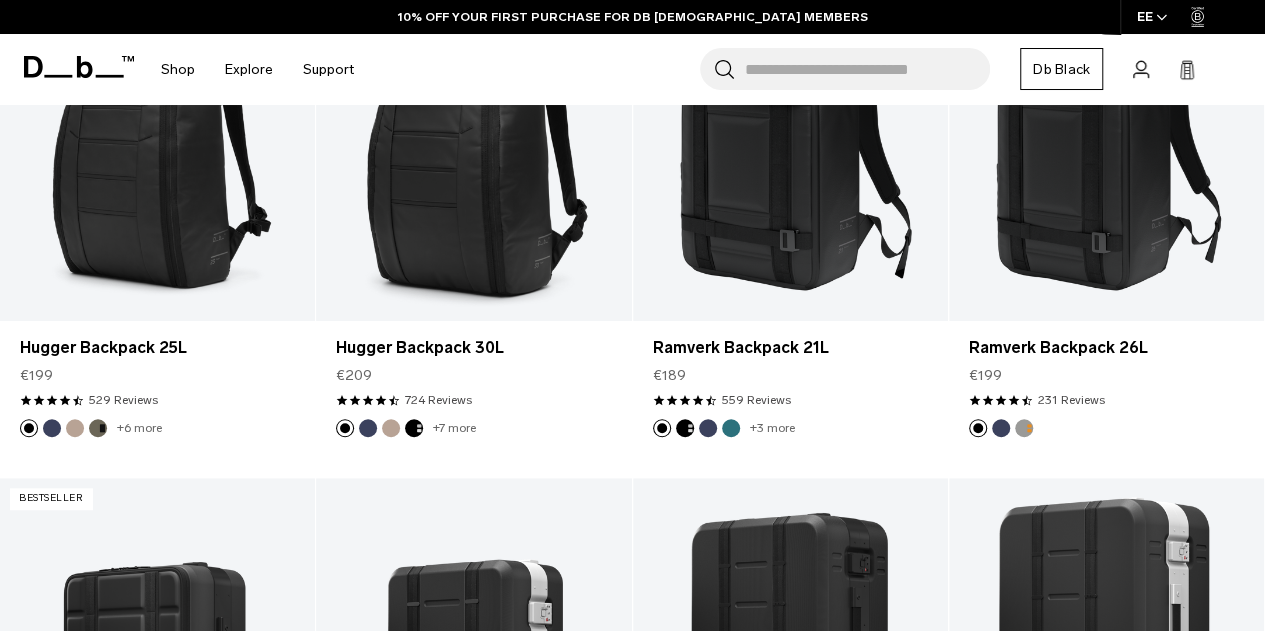 scroll, scrollTop: 516, scrollLeft: 0, axis: vertical 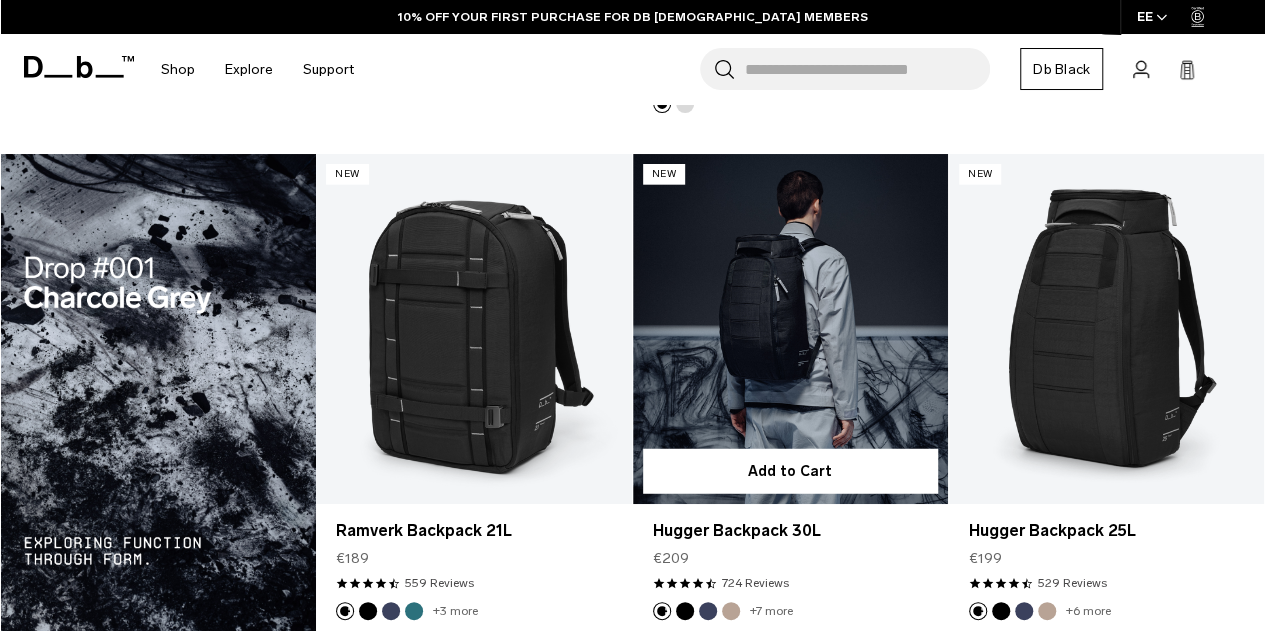 click at bounding box center [685, 611] 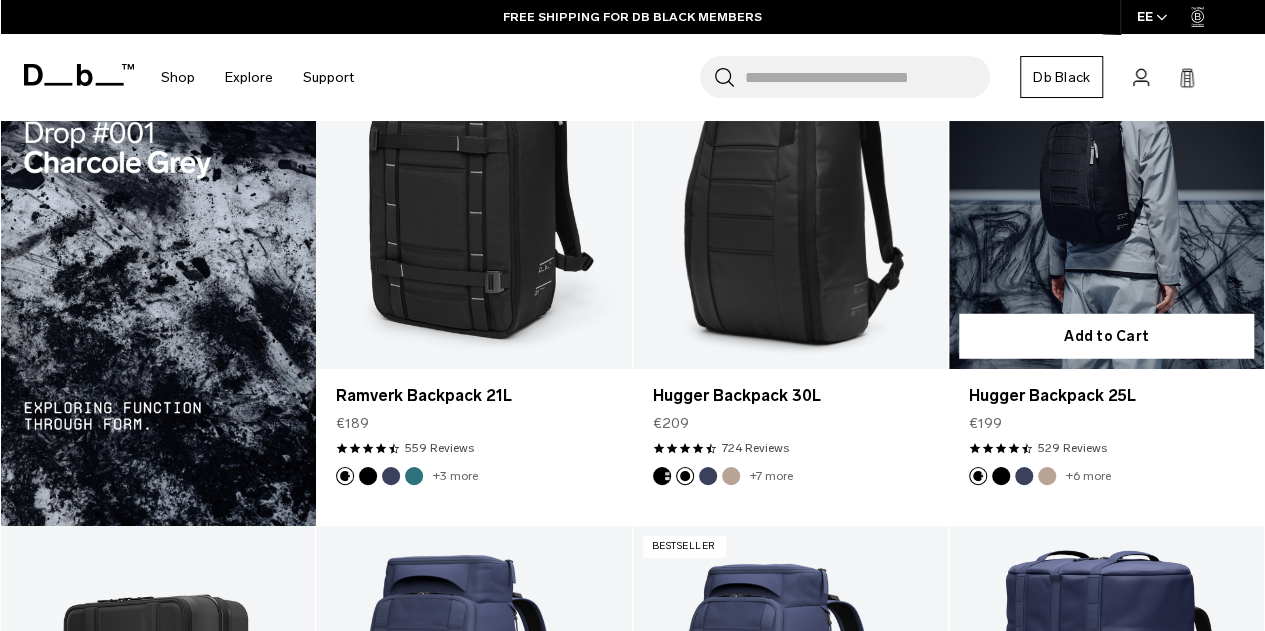 scroll, scrollTop: 2546, scrollLeft: 0, axis: vertical 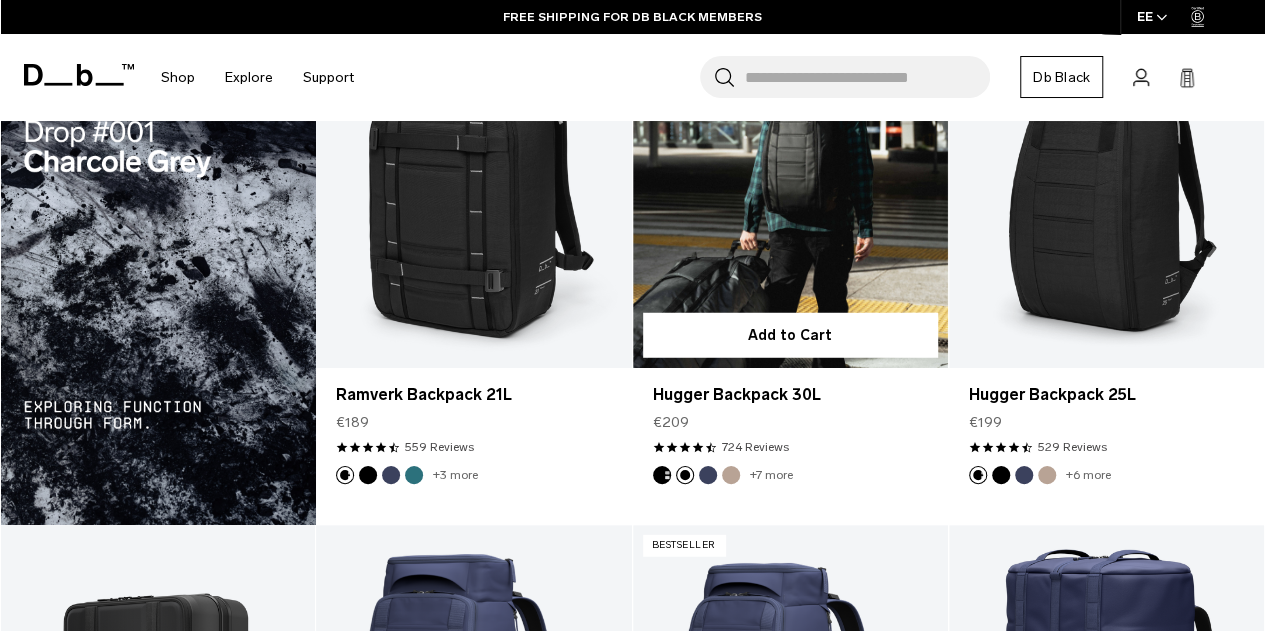 click at bounding box center (790, 193) 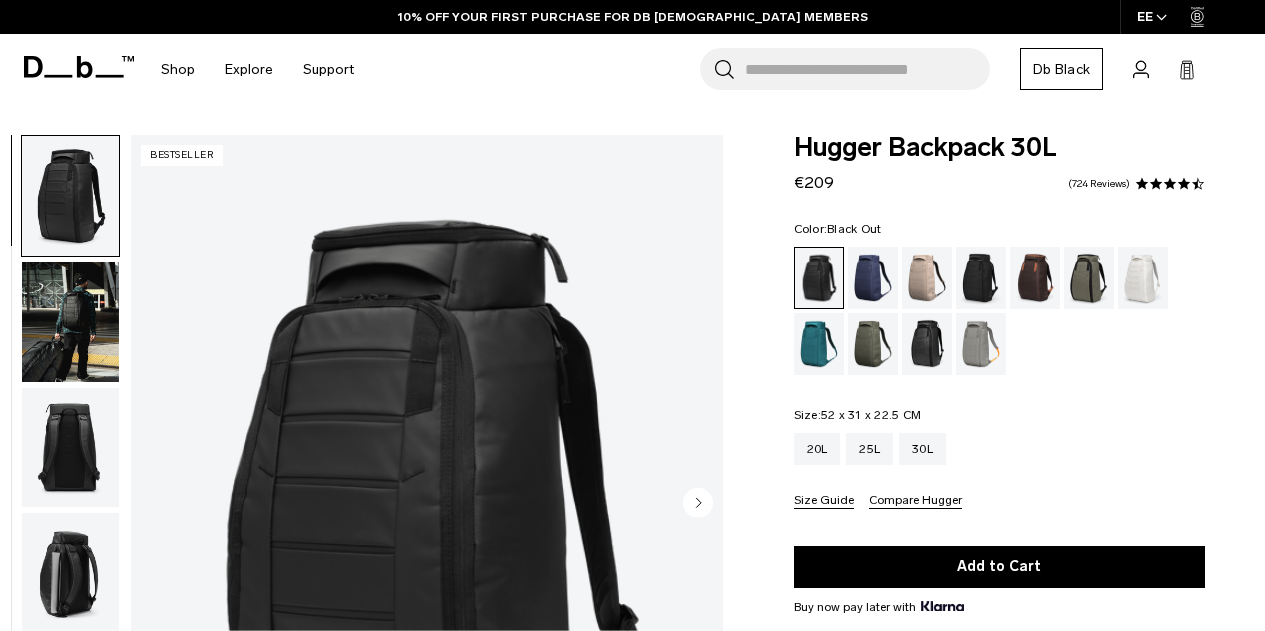scroll, scrollTop: 0, scrollLeft: 0, axis: both 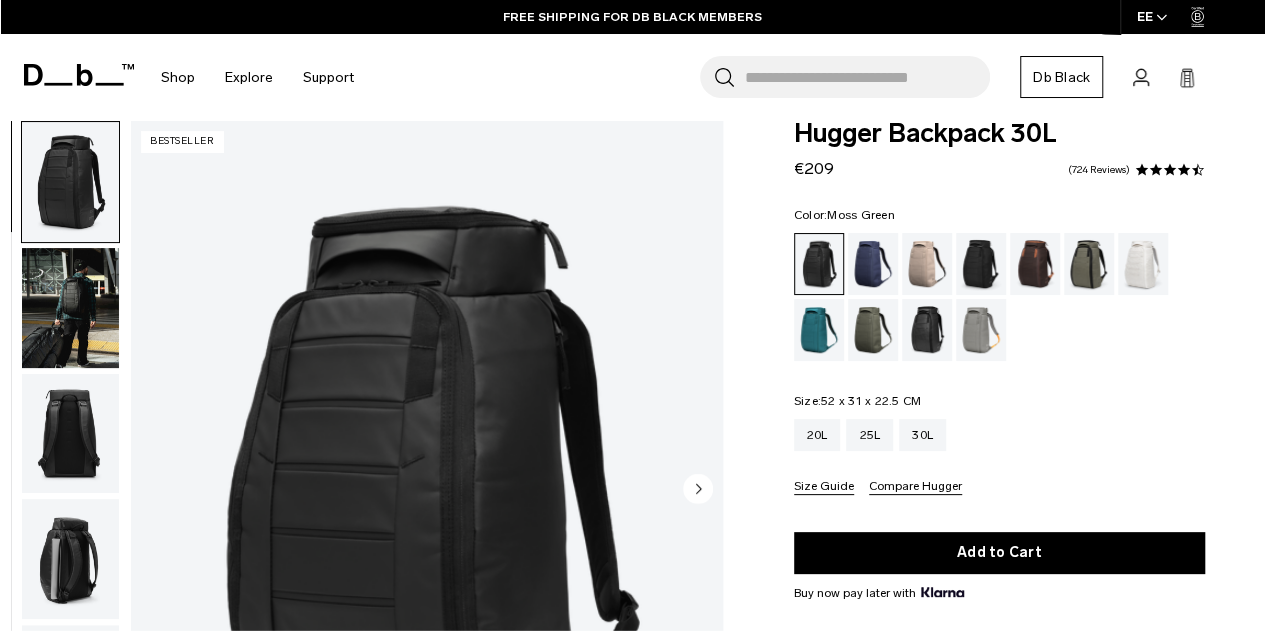 click at bounding box center [873, 330] 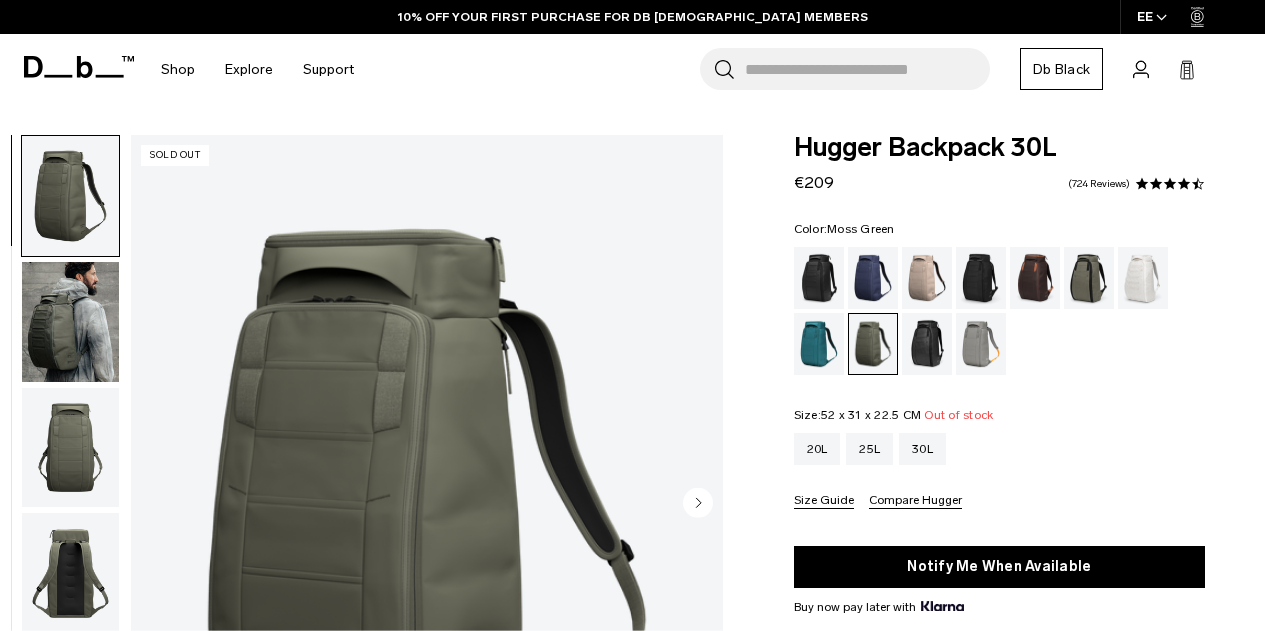 scroll, scrollTop: 95, scrollLeft: 0, axis: vertical 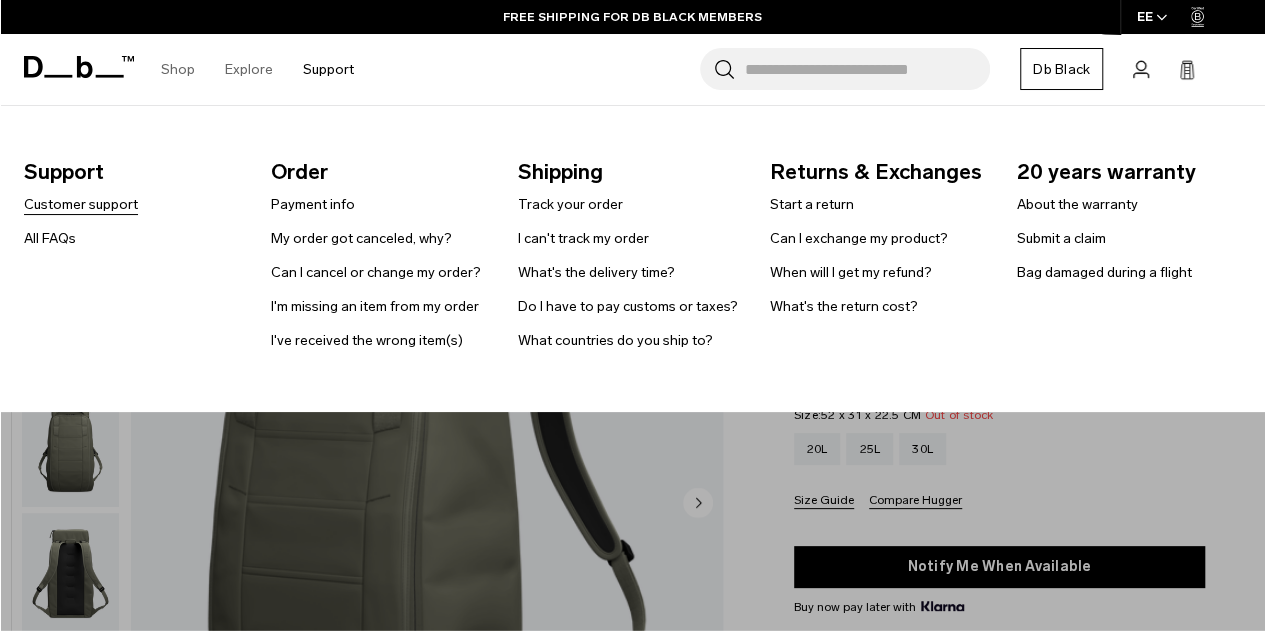 click on "Customer support" at bounding box center (81, 204) 